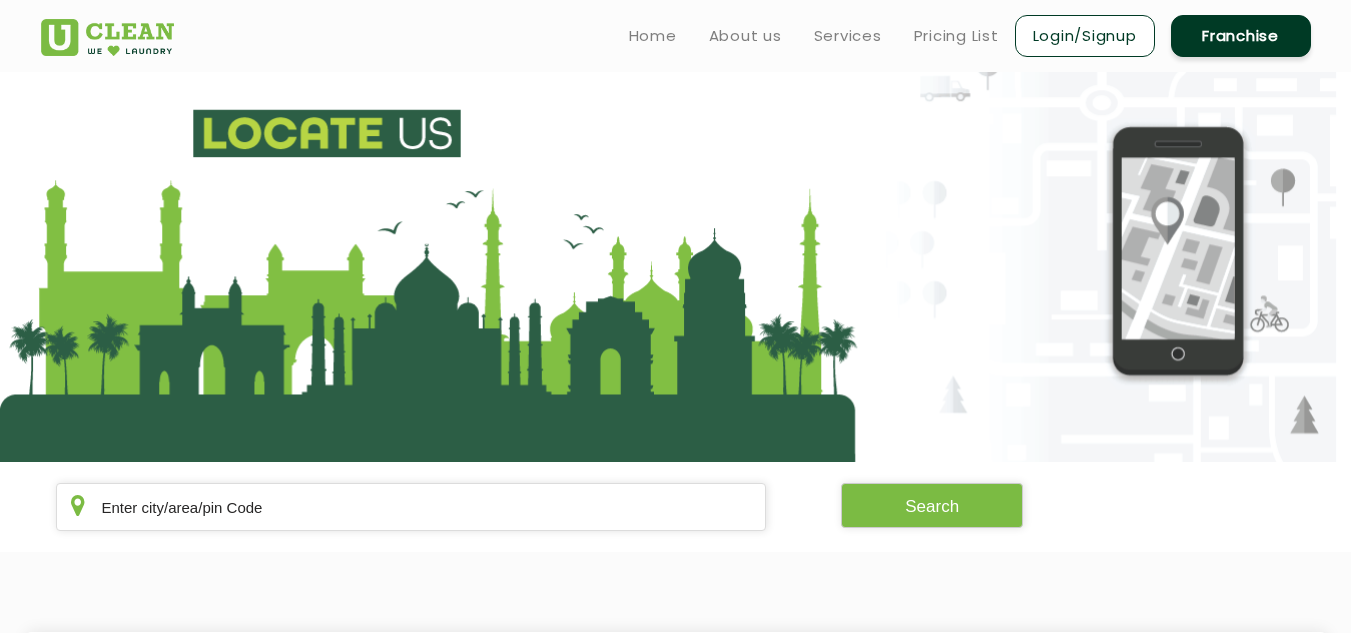 scroll, scrollTop: 0, scrollLeft: 0, axis: both 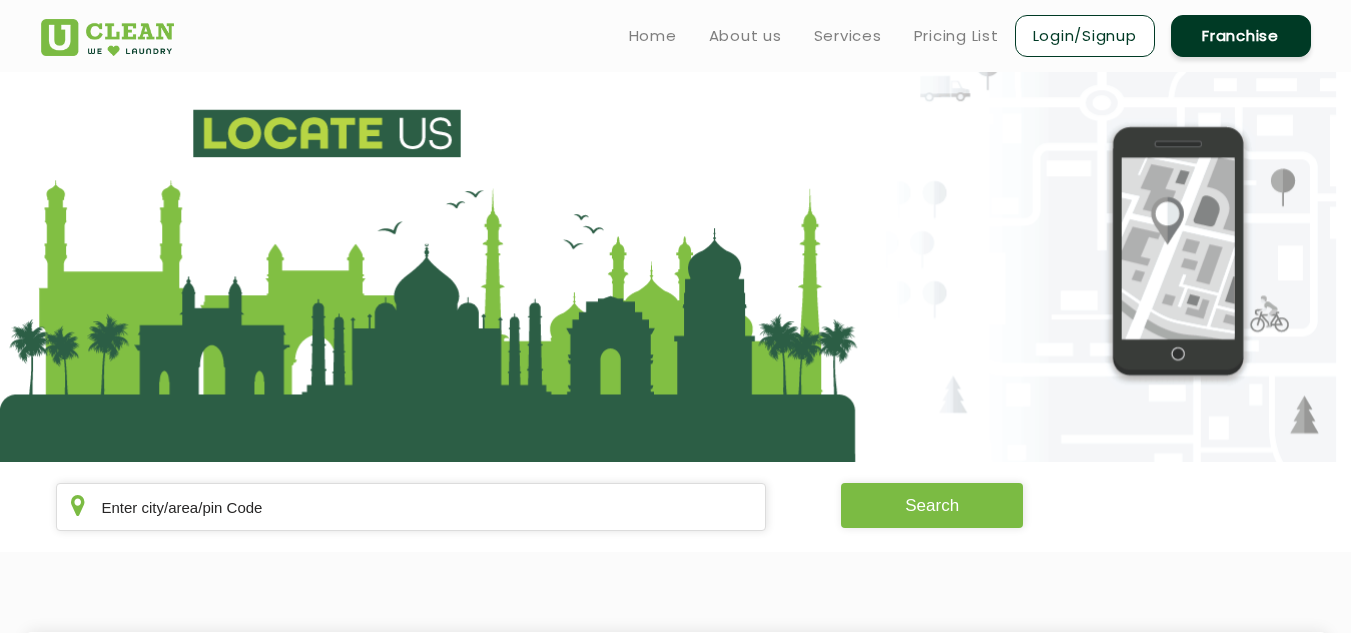 click on "Search" 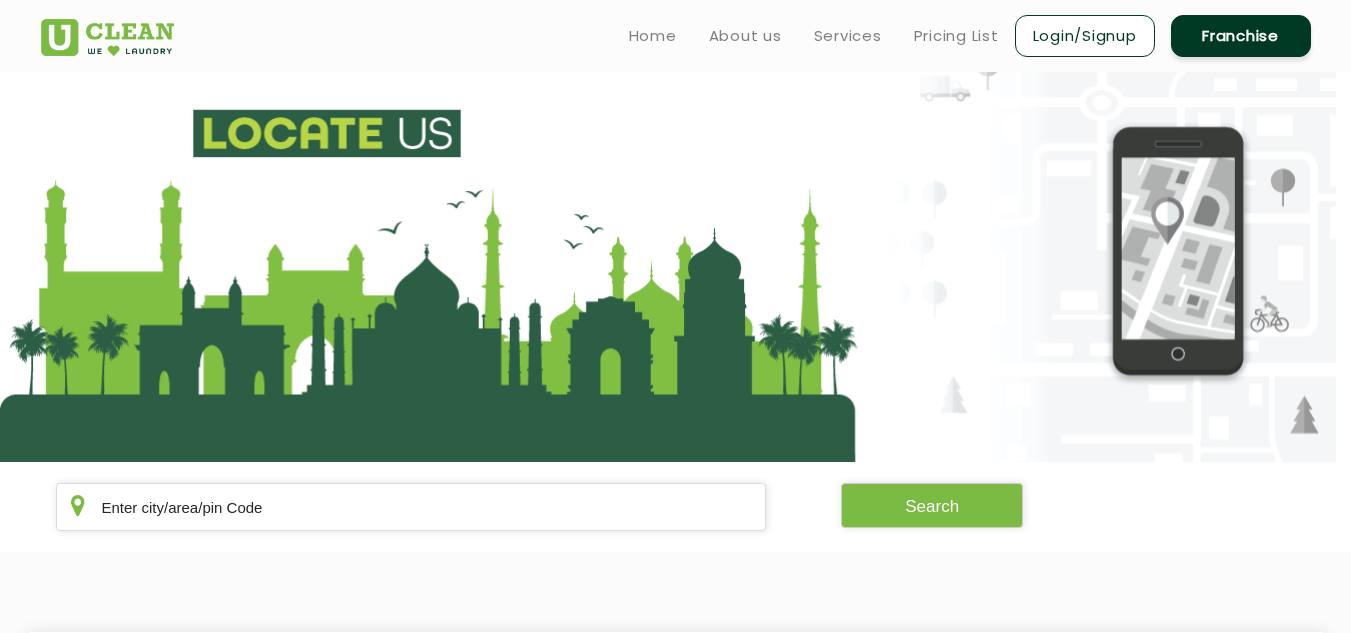 click 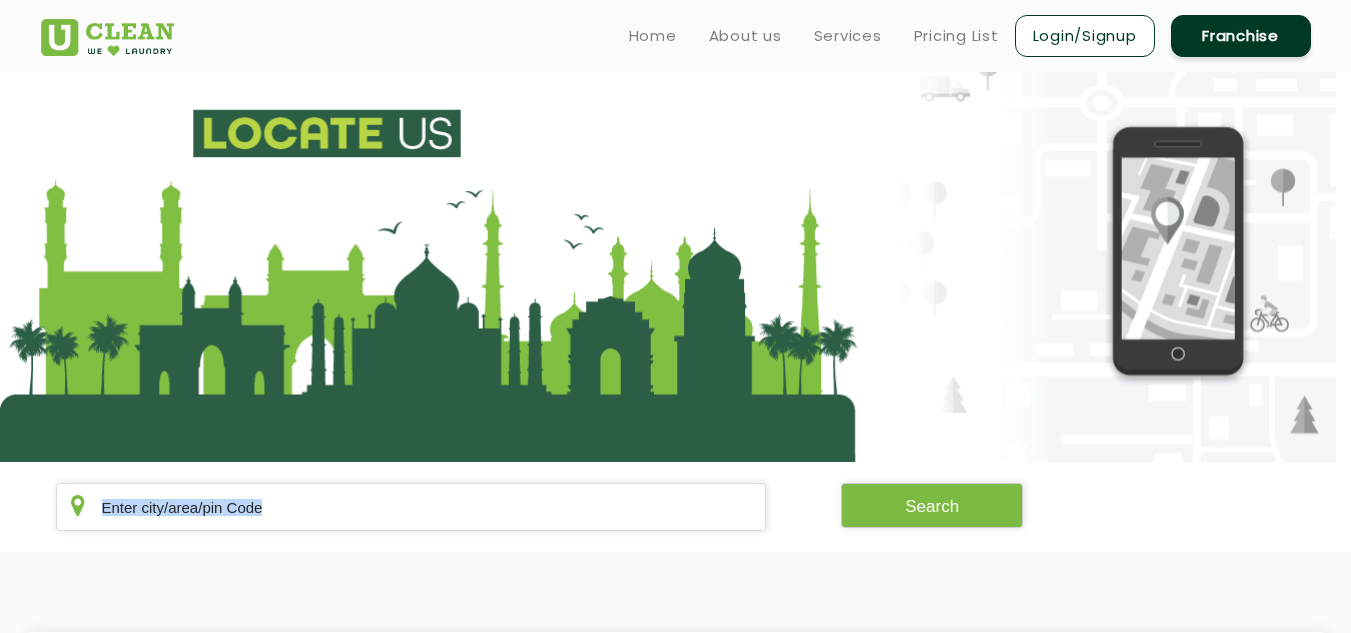 click 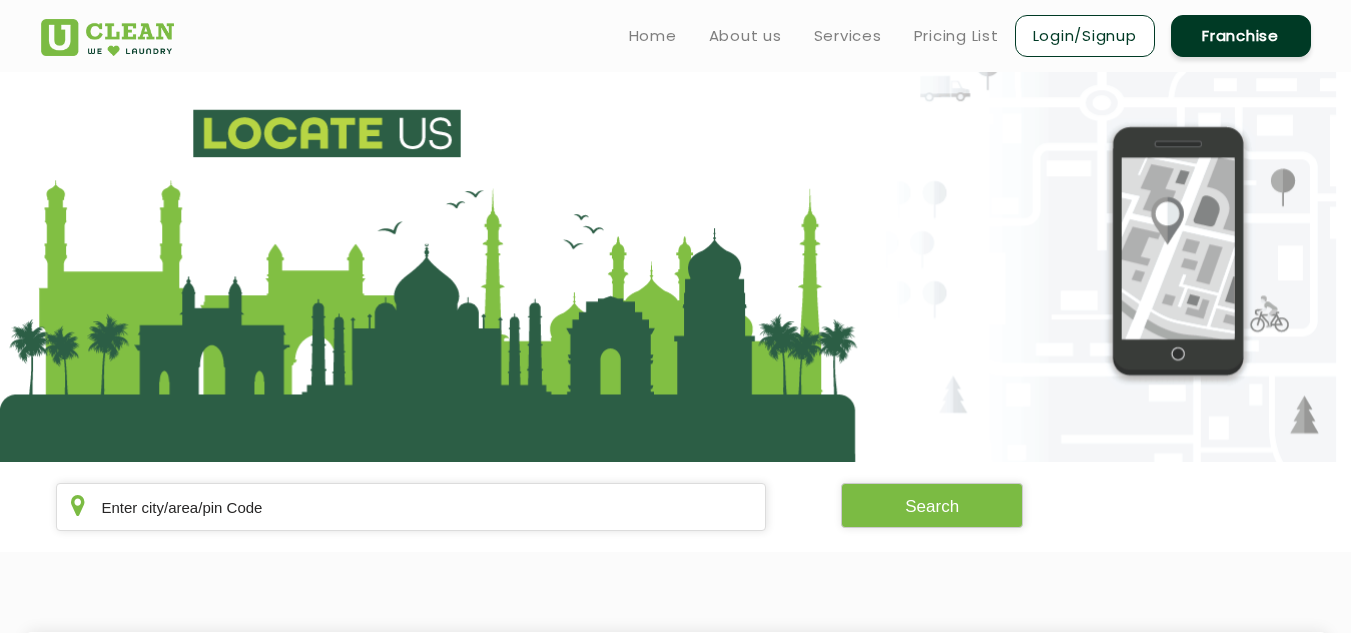 click 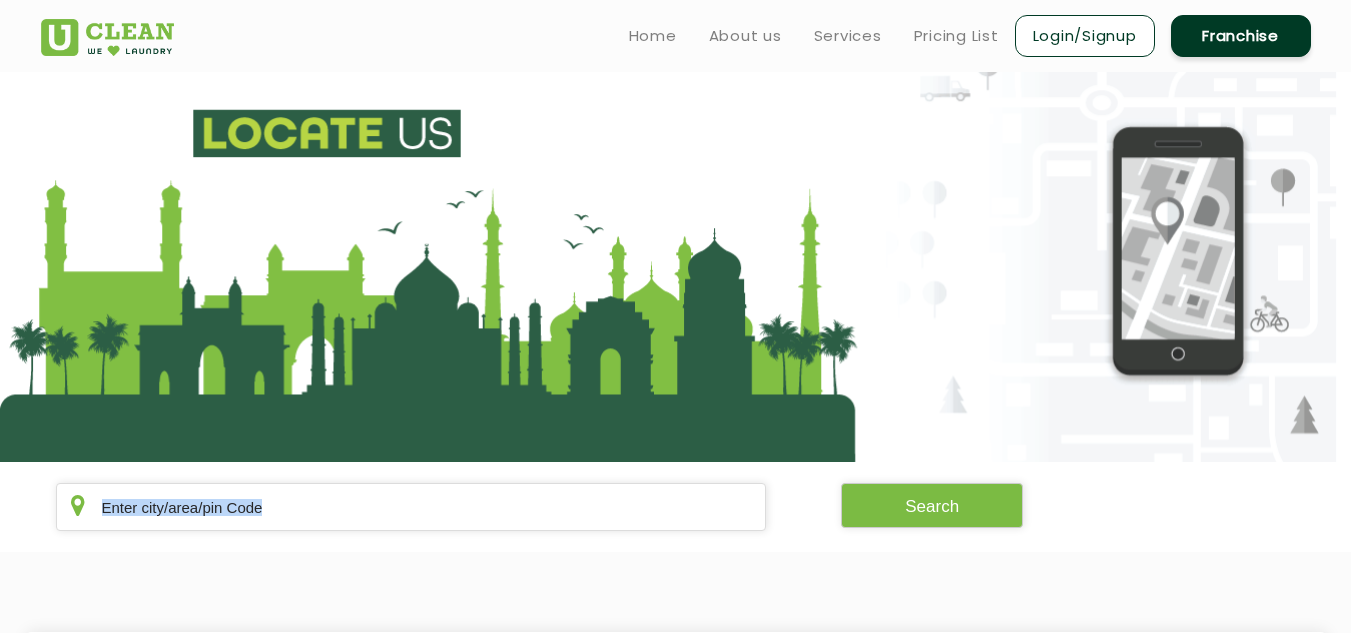 click 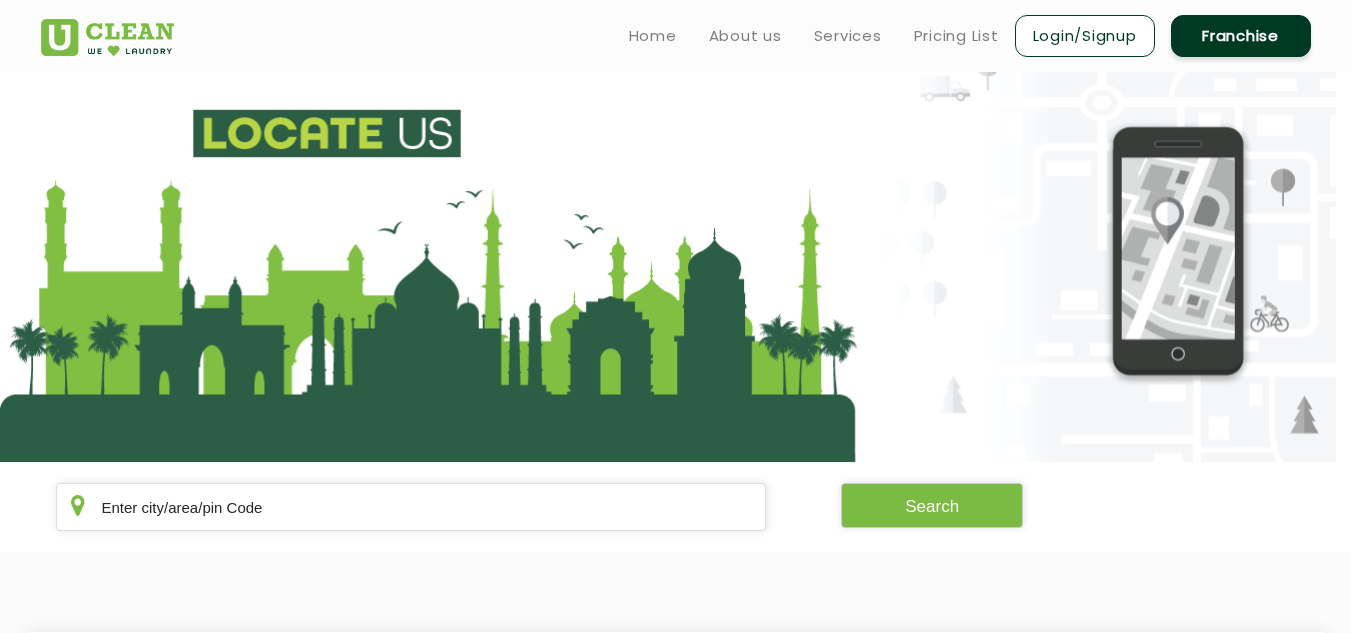 click 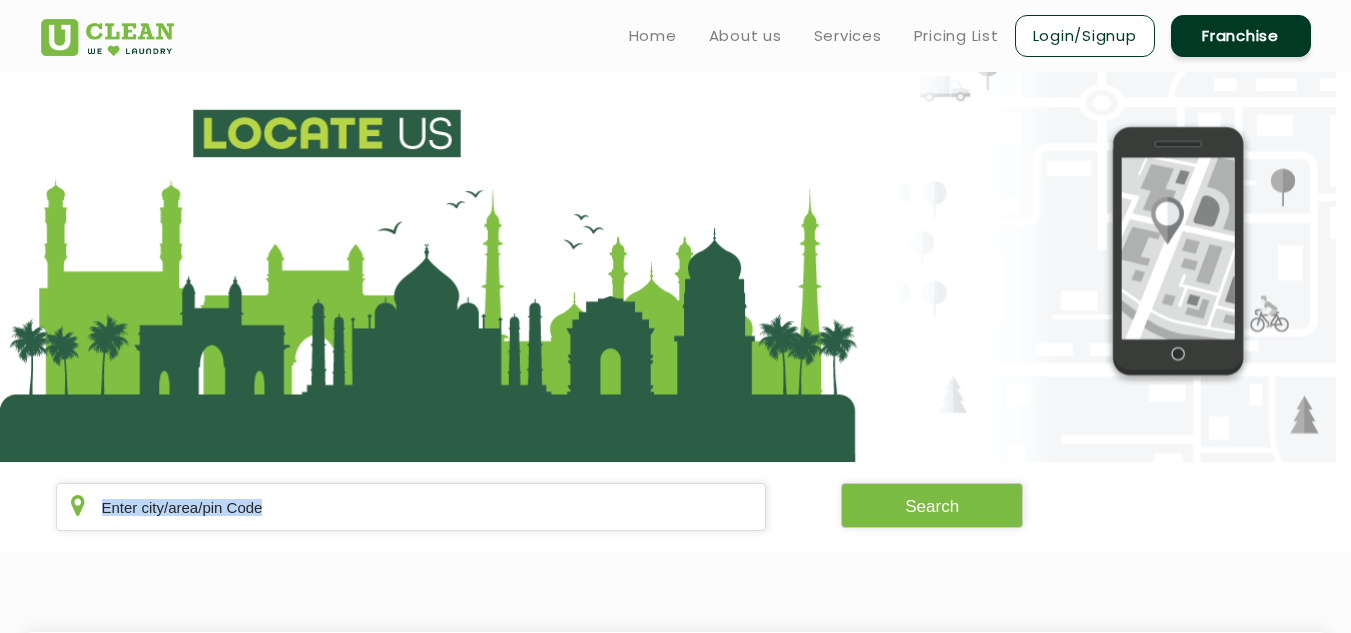 click 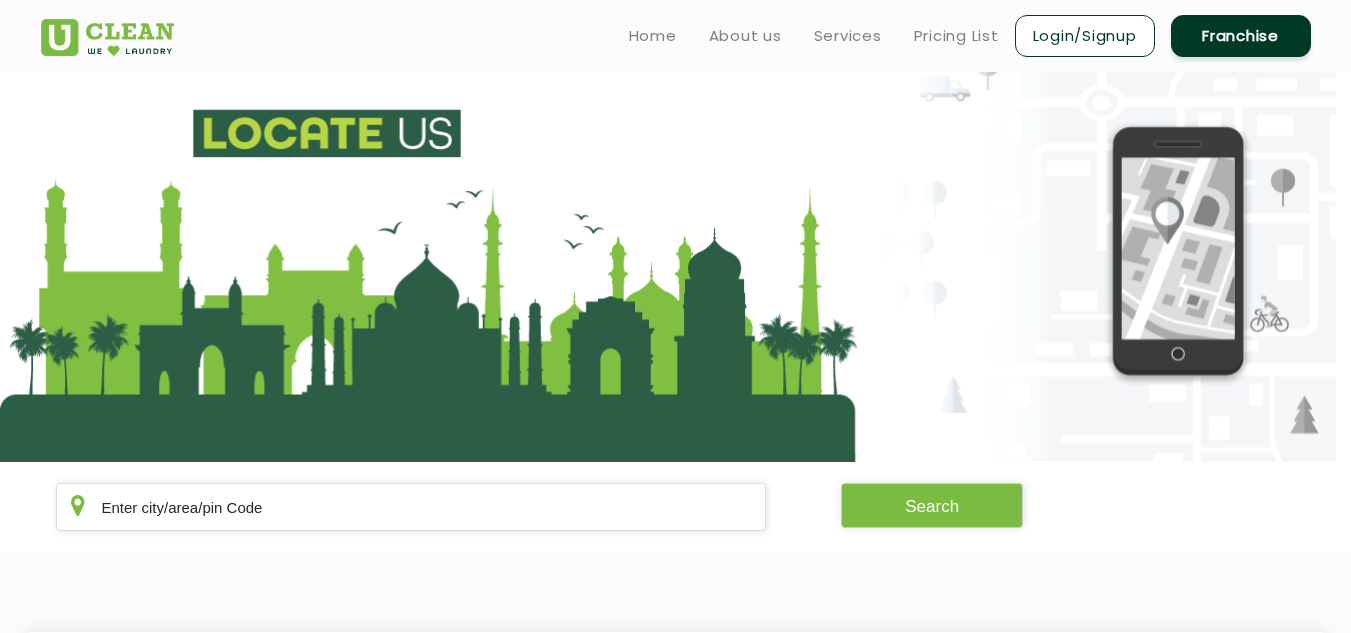 click 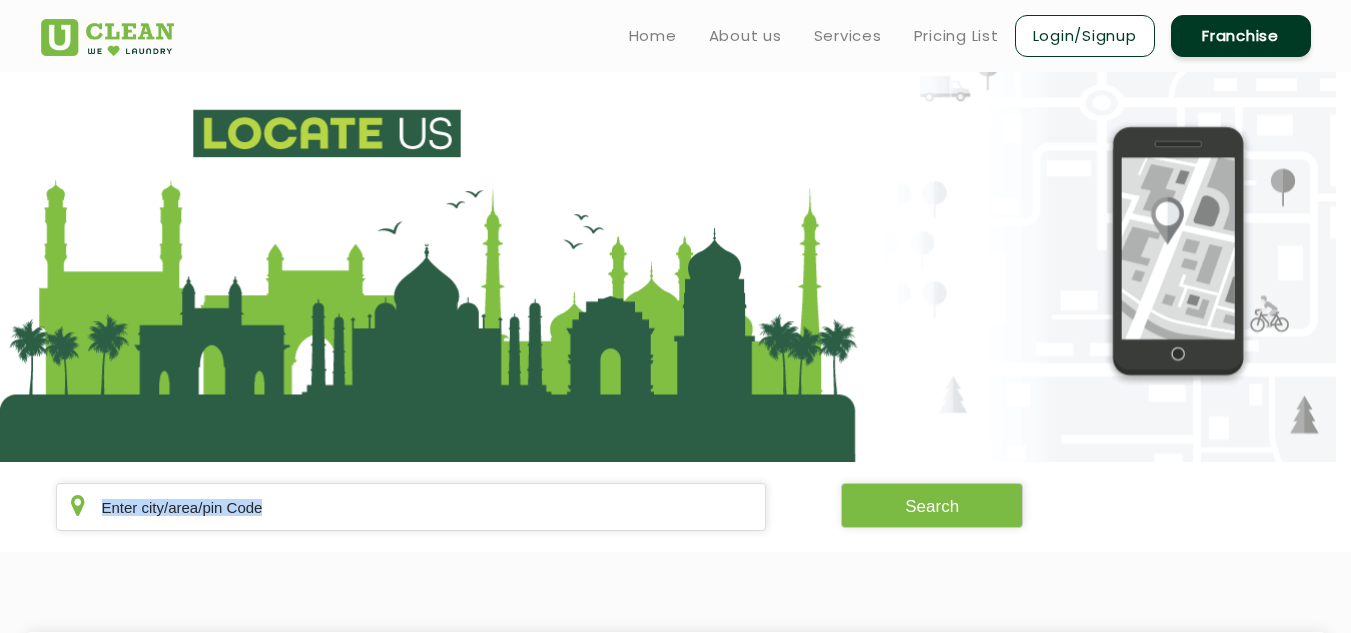 click 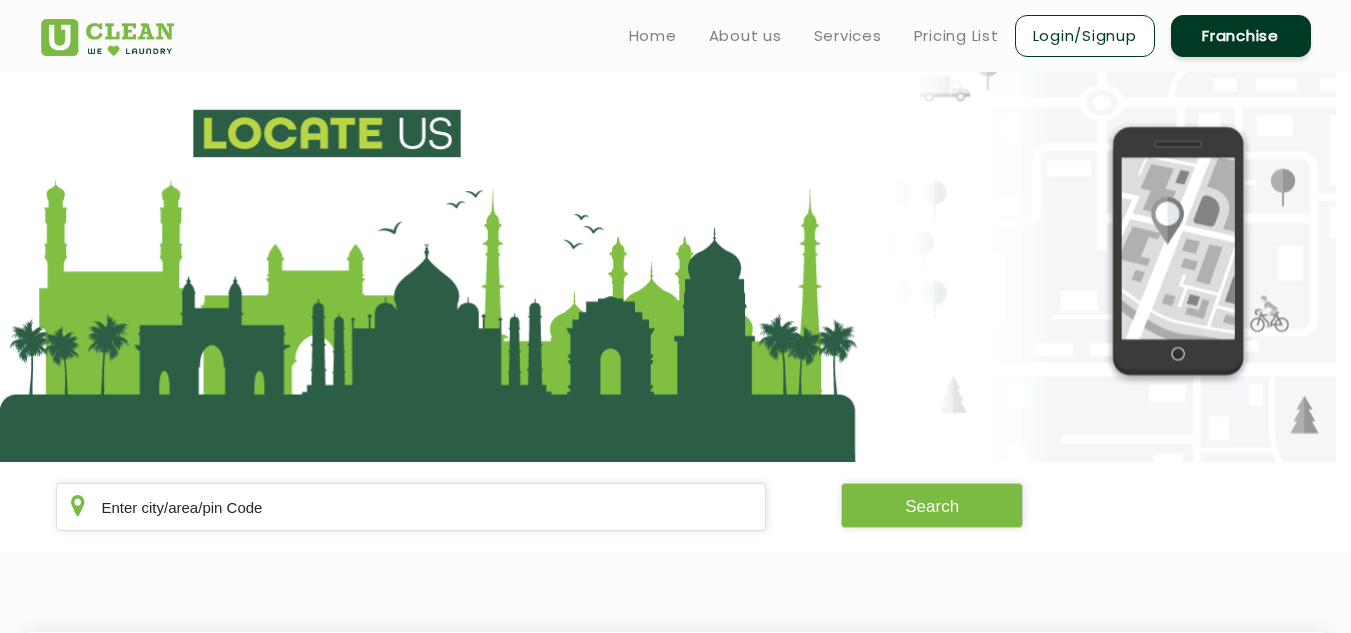 click 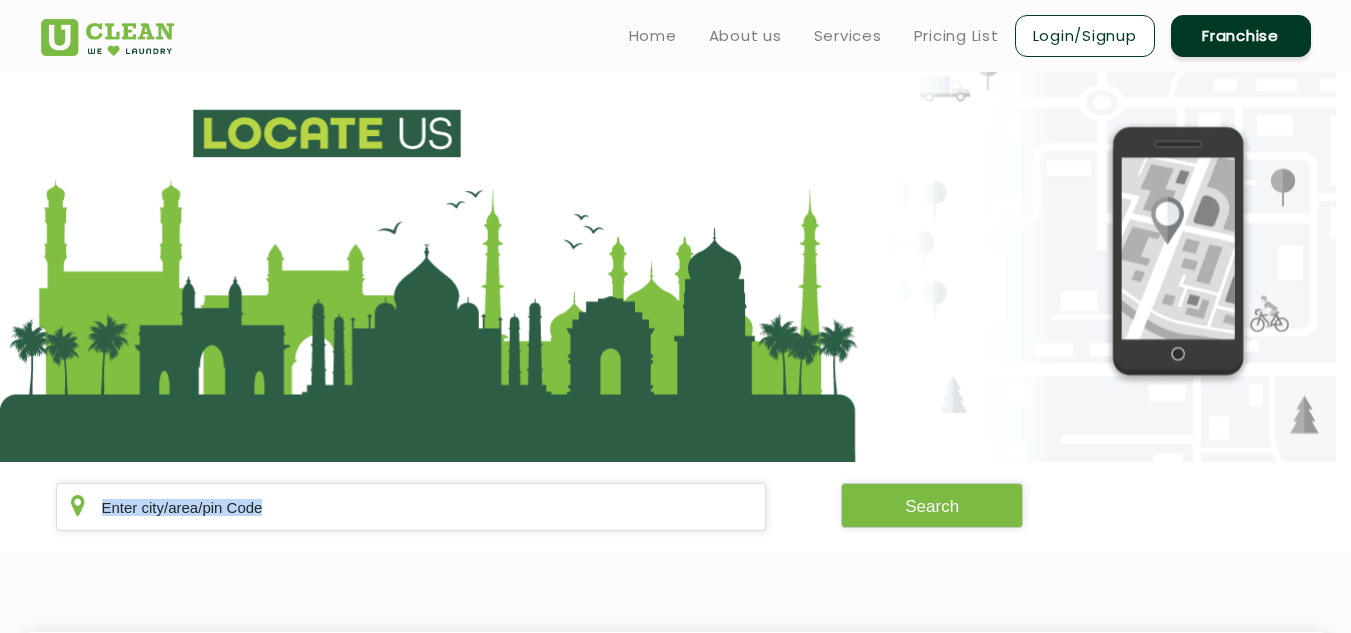 click 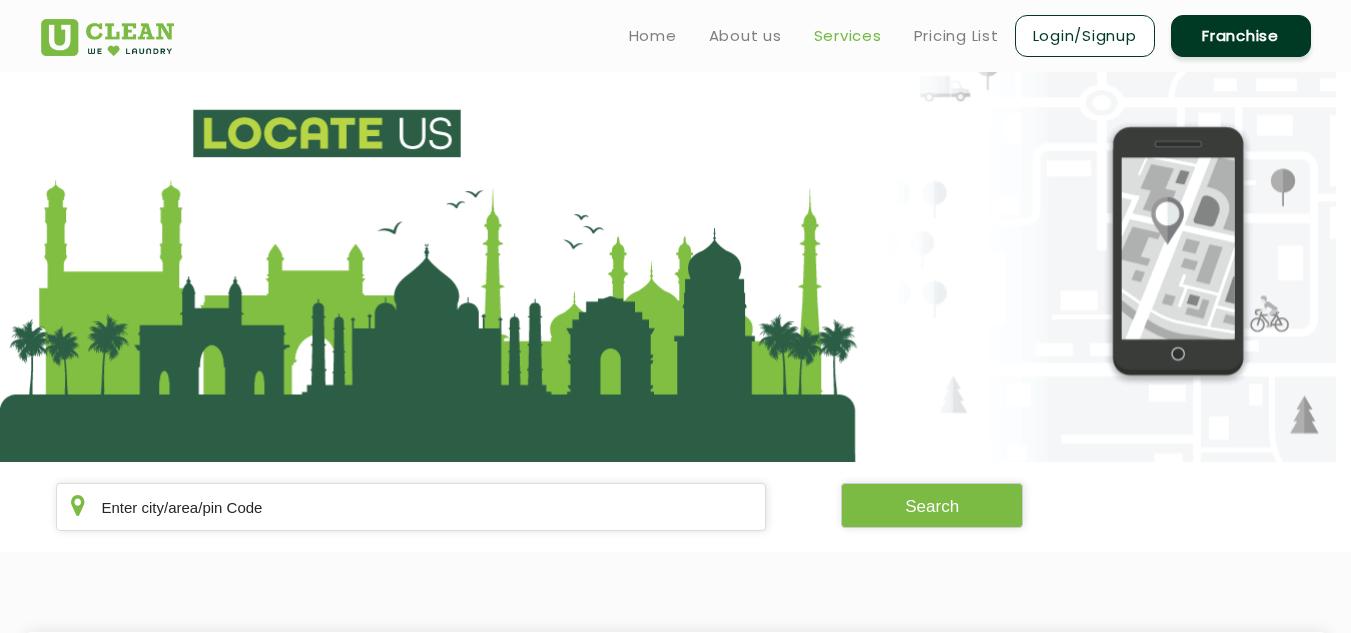 click on "Services" at bounding box center (848, 36) 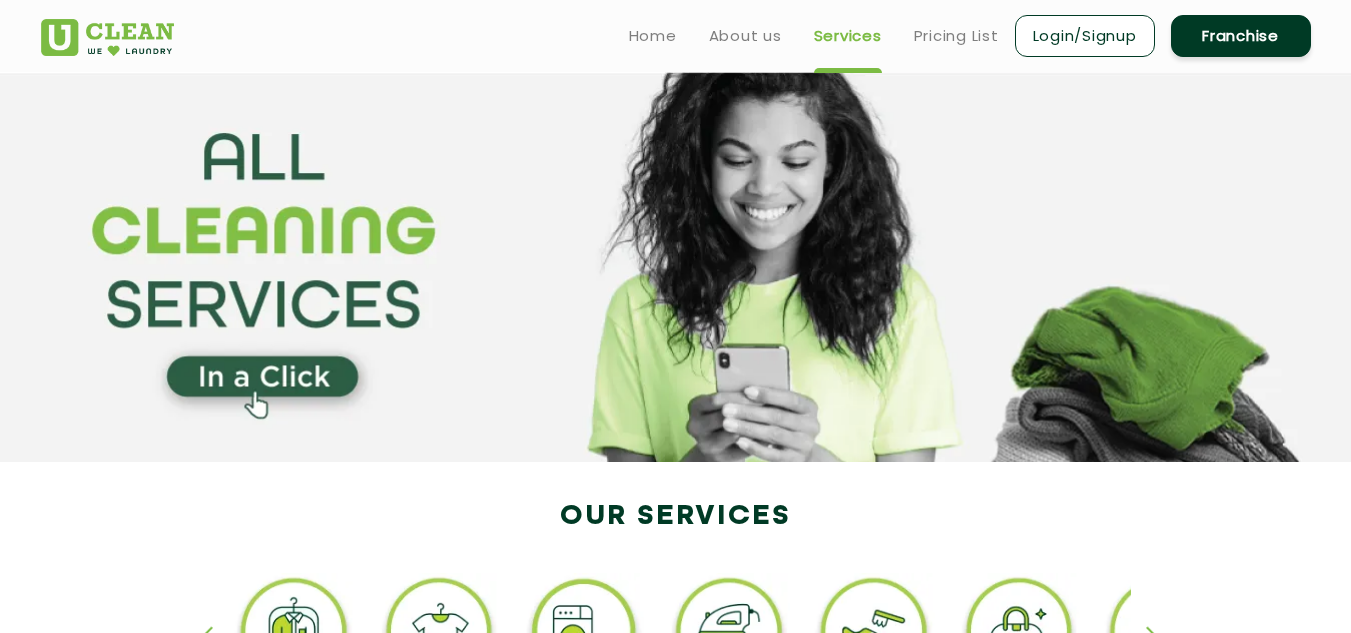 click on "Services" at bounding box center [848, 36] 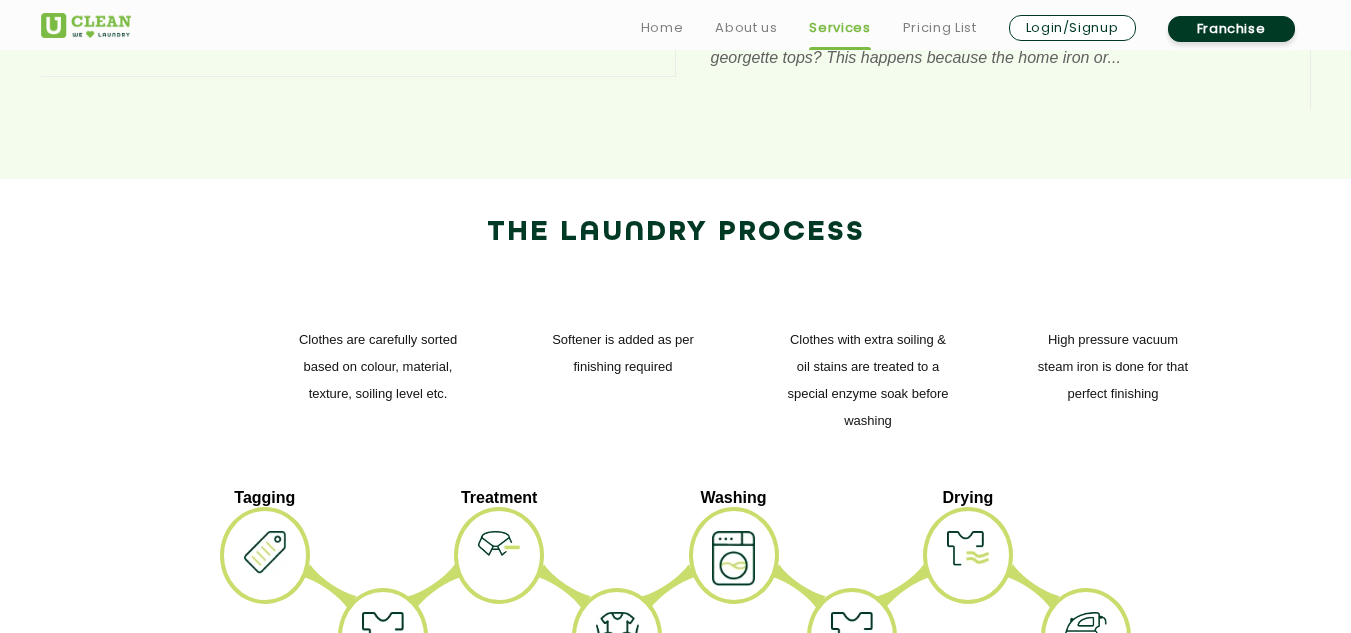scroll, scrollTop: 2200, scrollLeft: 0, axis: vertical 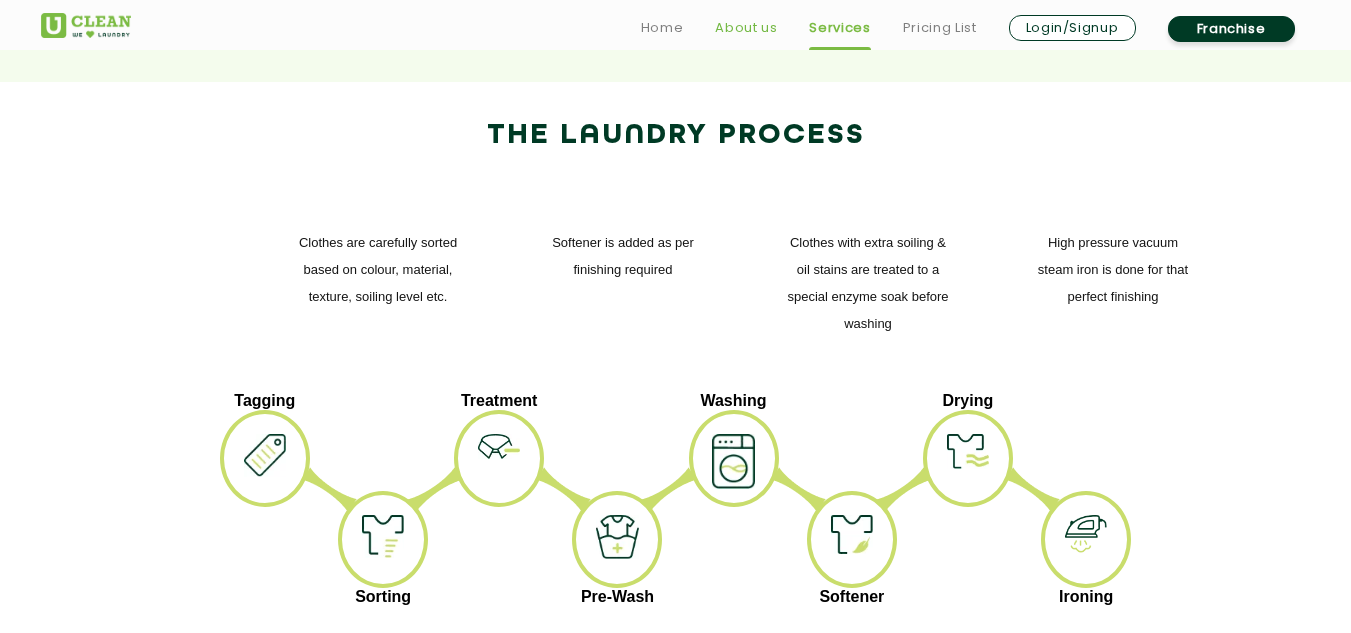 click on "About us" at bounding box center (746, 28) 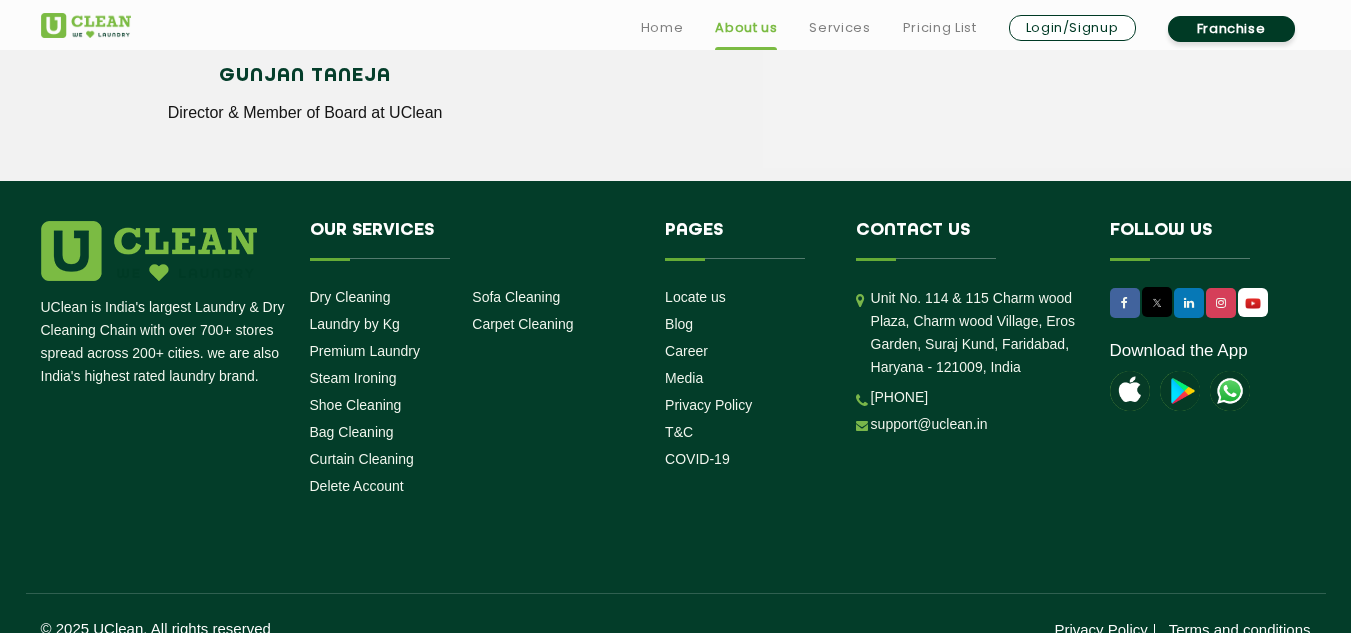 scroll, scrollTop: 2908, scrollLeft: 0, axis: vertical 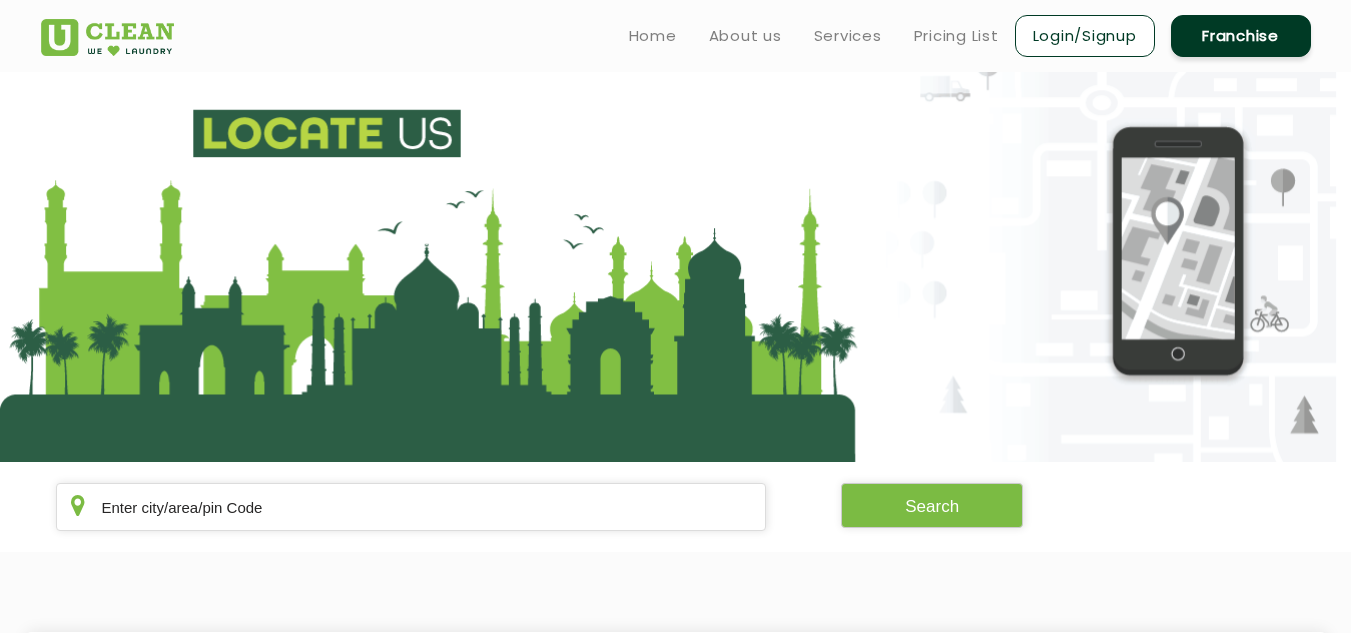 click 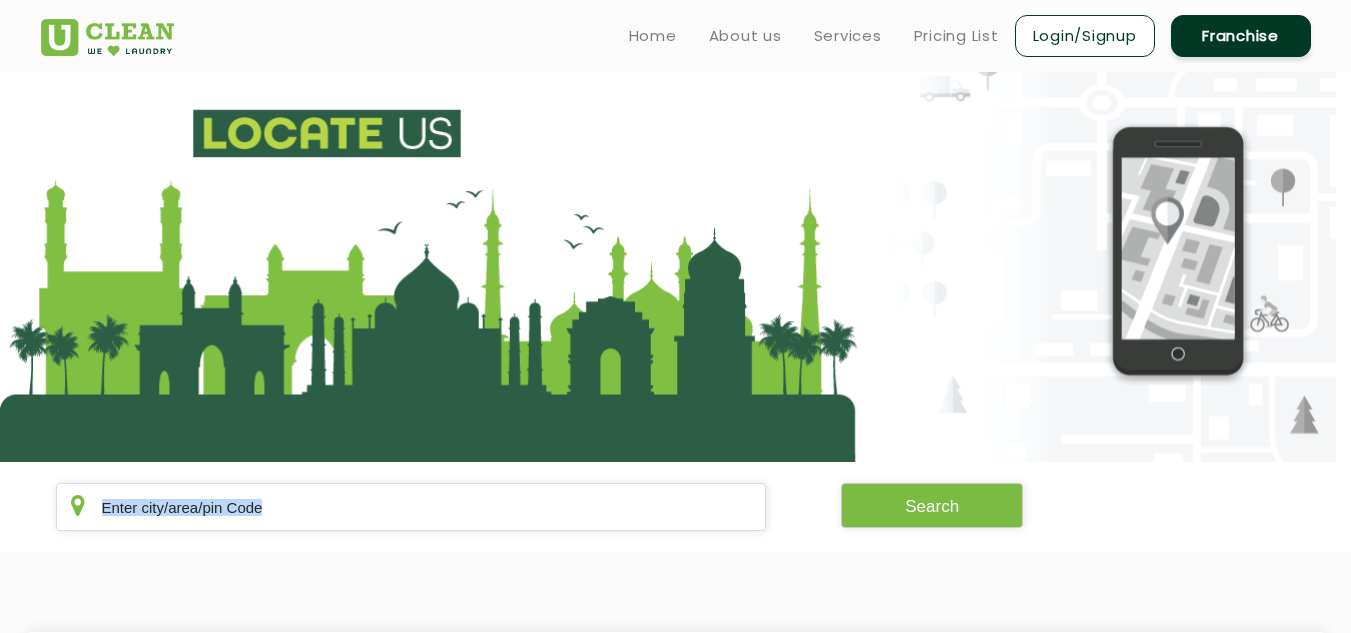 click 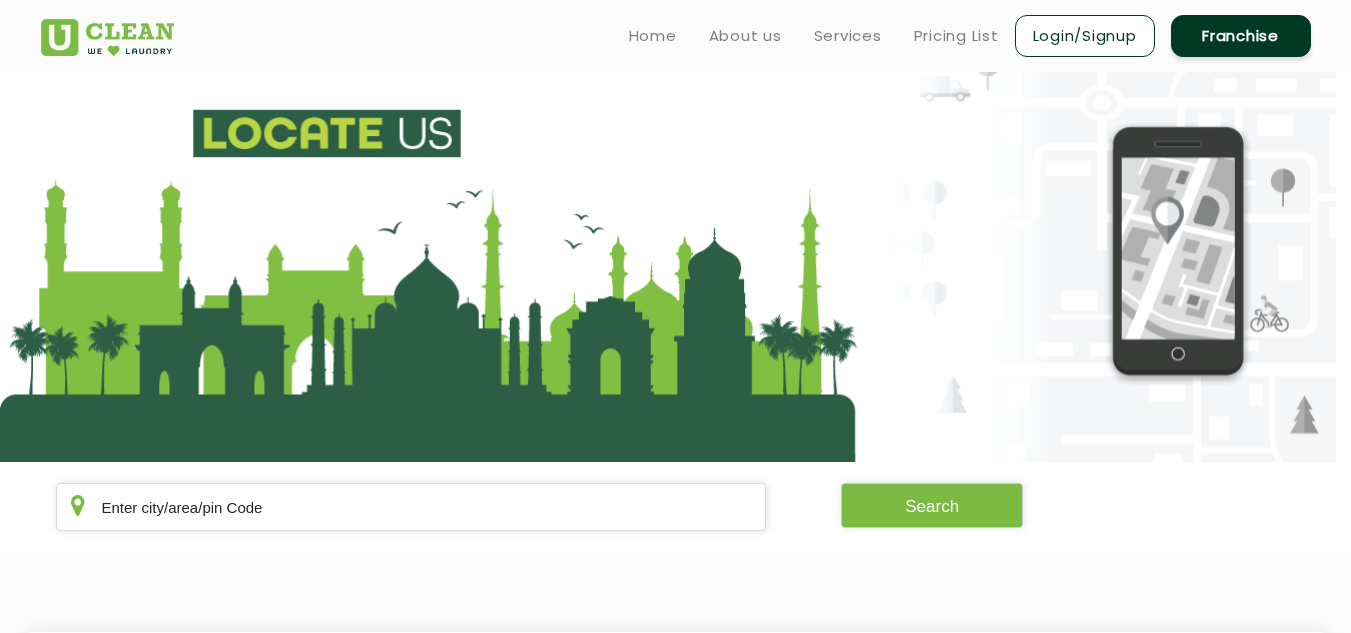click 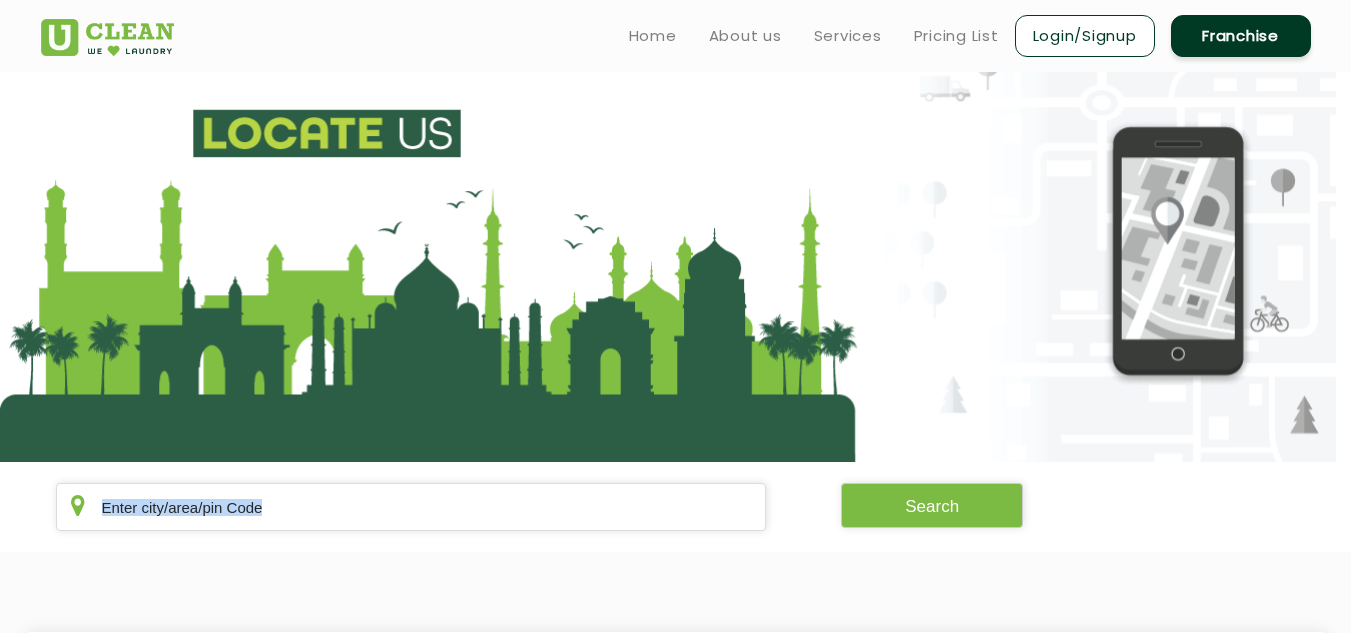 click 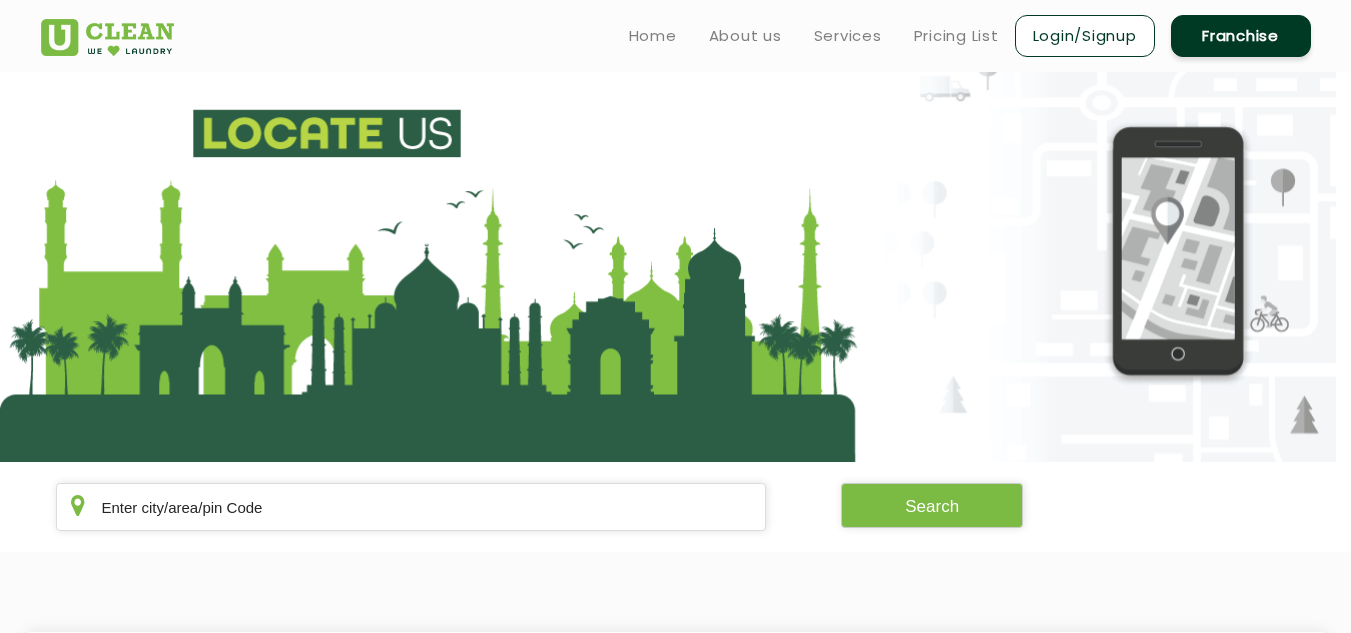 click 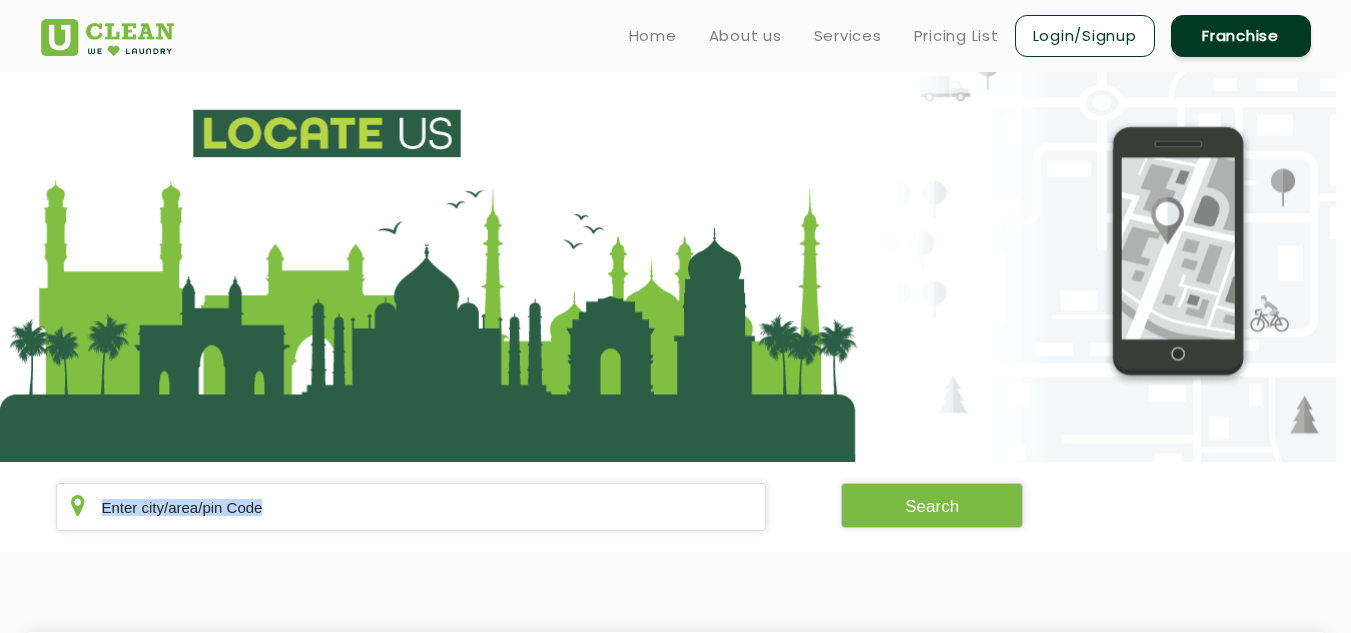 click 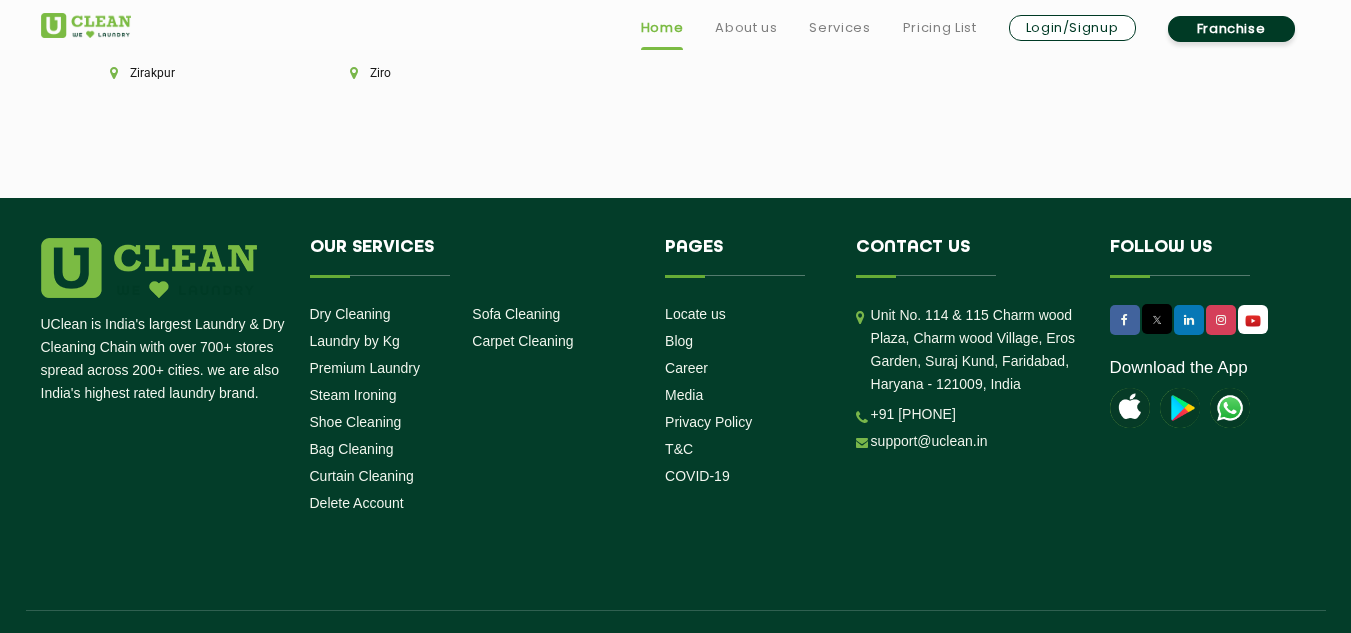 scroll, scrollTop: 5689, scrollLeft: 0, axis: vertical 